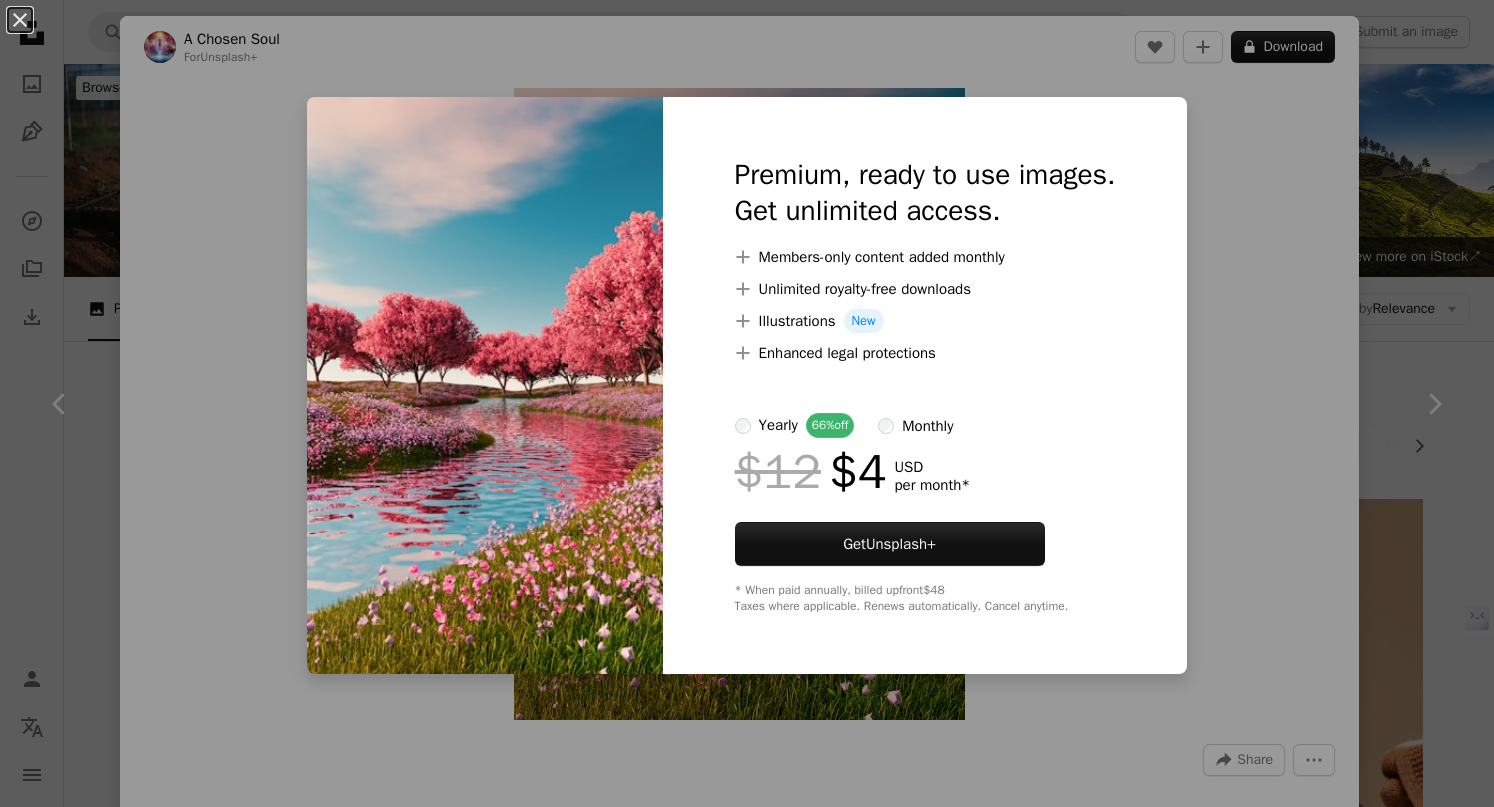 scroll, scrollTop: 1028, scrollLeft: 0, axis: vertical 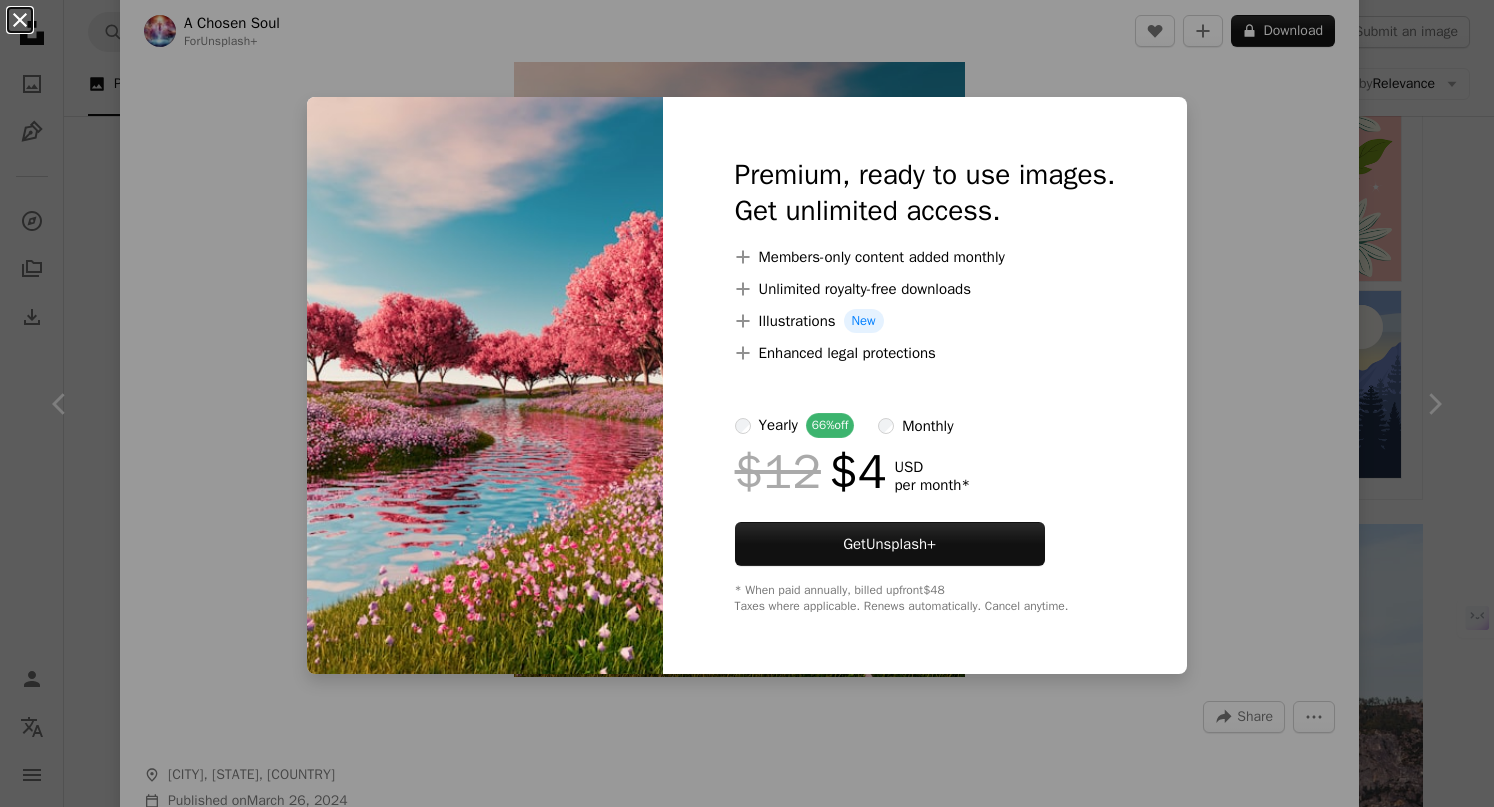 click on "An X shape" at bounding box center [20, 20] 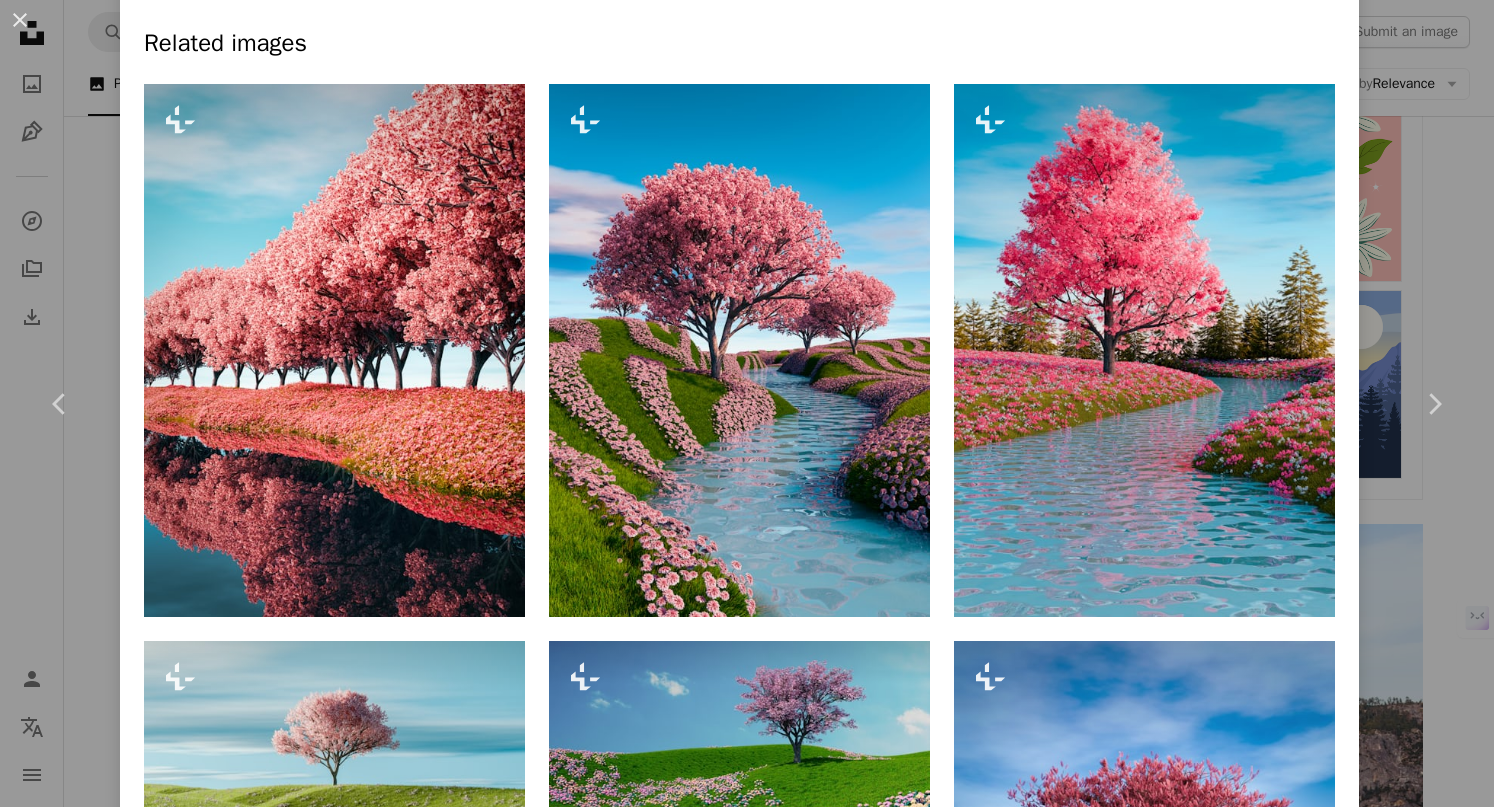 scroll, scrollTop: 990, scrollLeft: 0, axis: vertical 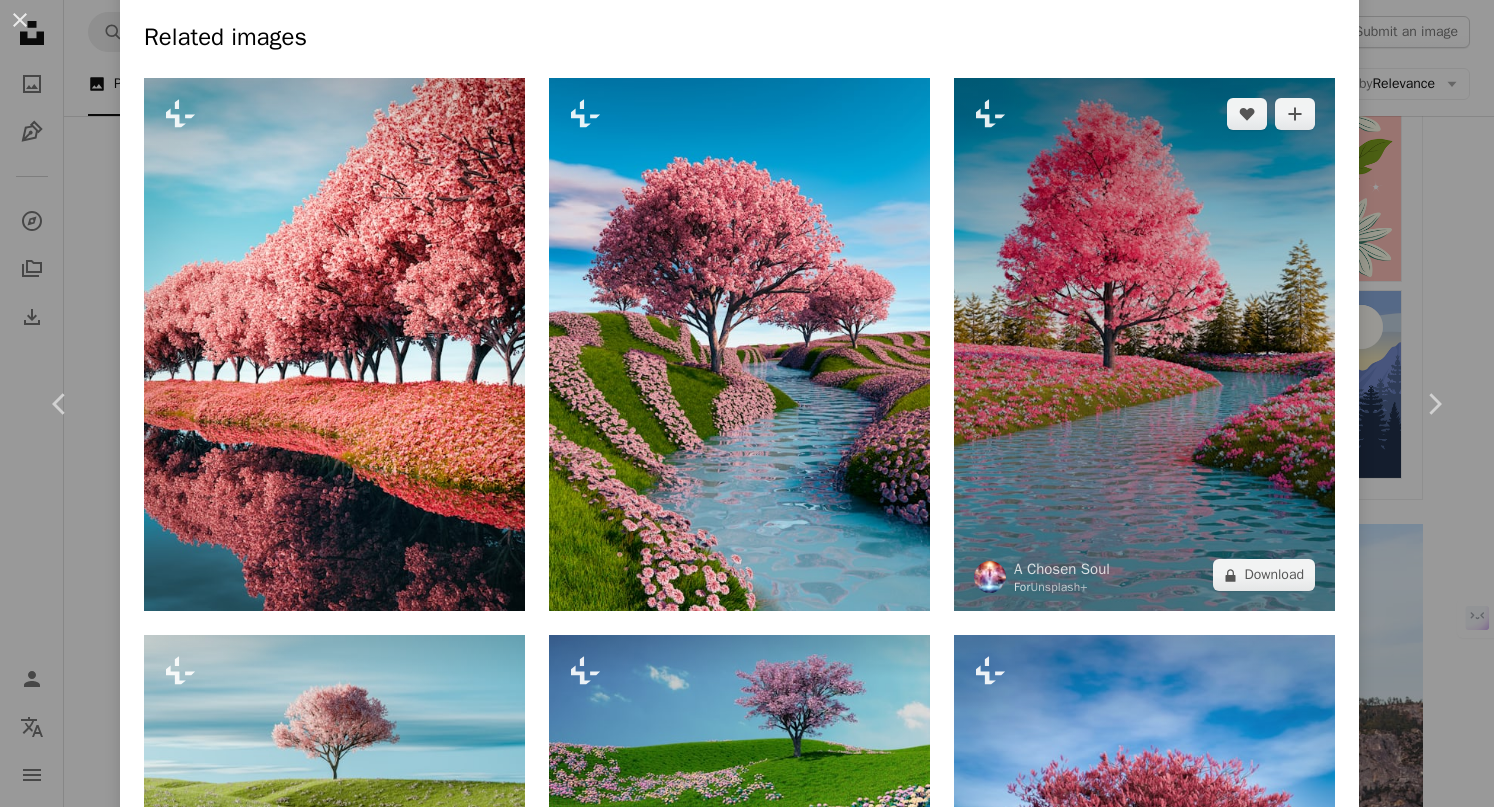 click at bounding box center [1144, 344] 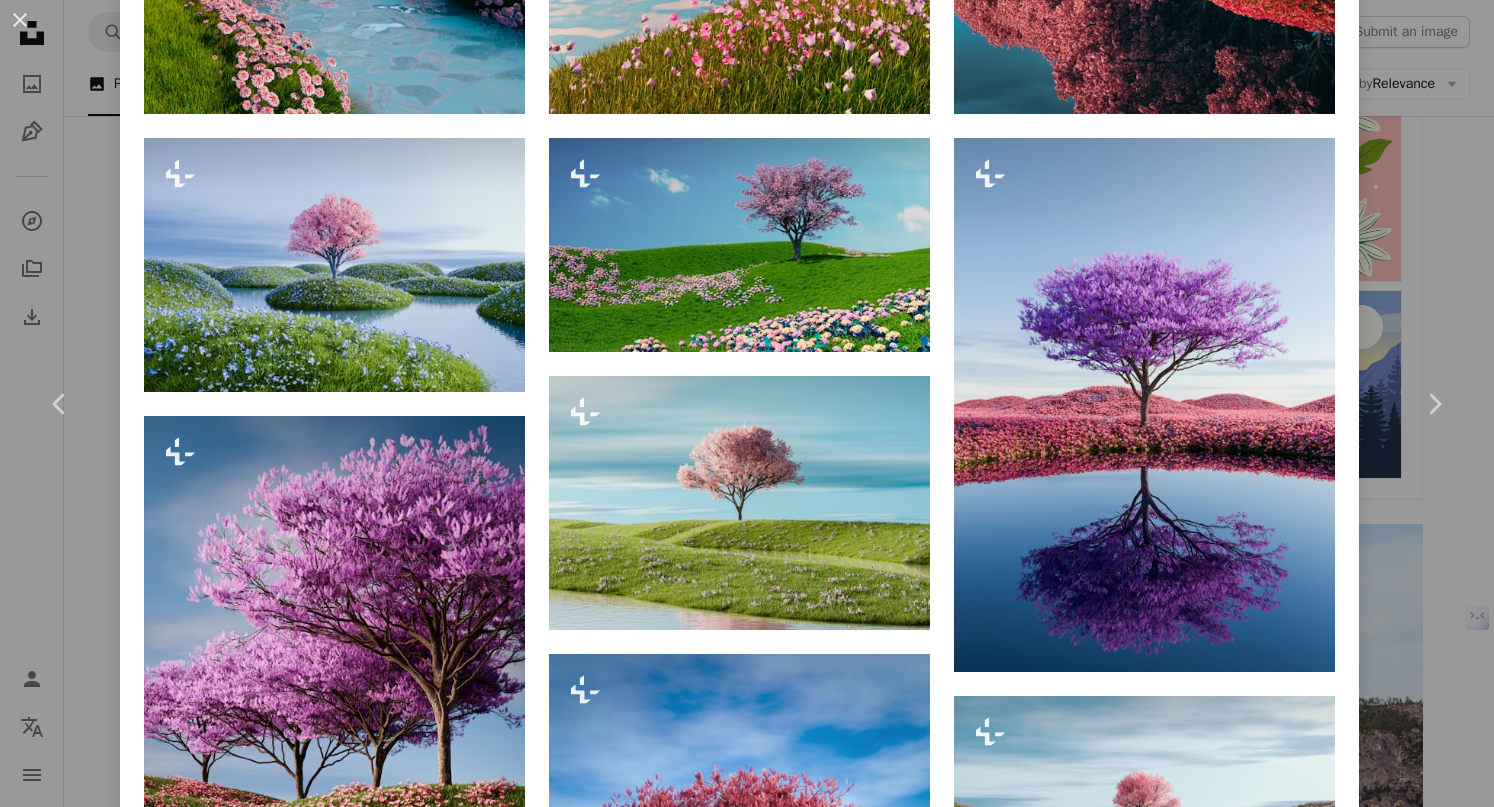 scroll, scrollTop: 2163, scrollLeft: 0, axis: vertical 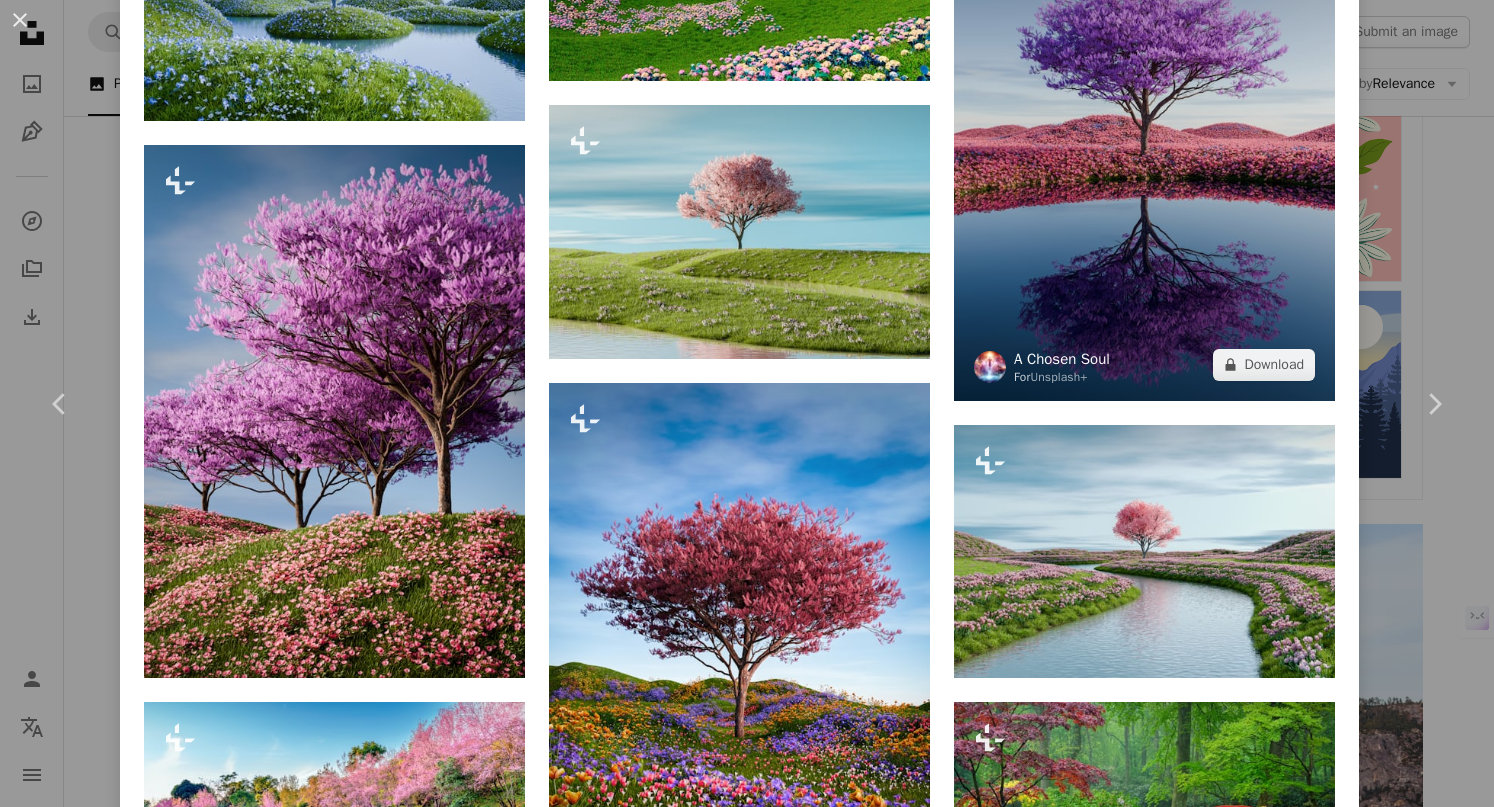 click on "A Chosen Soul" at bounding box center (1062, 359) 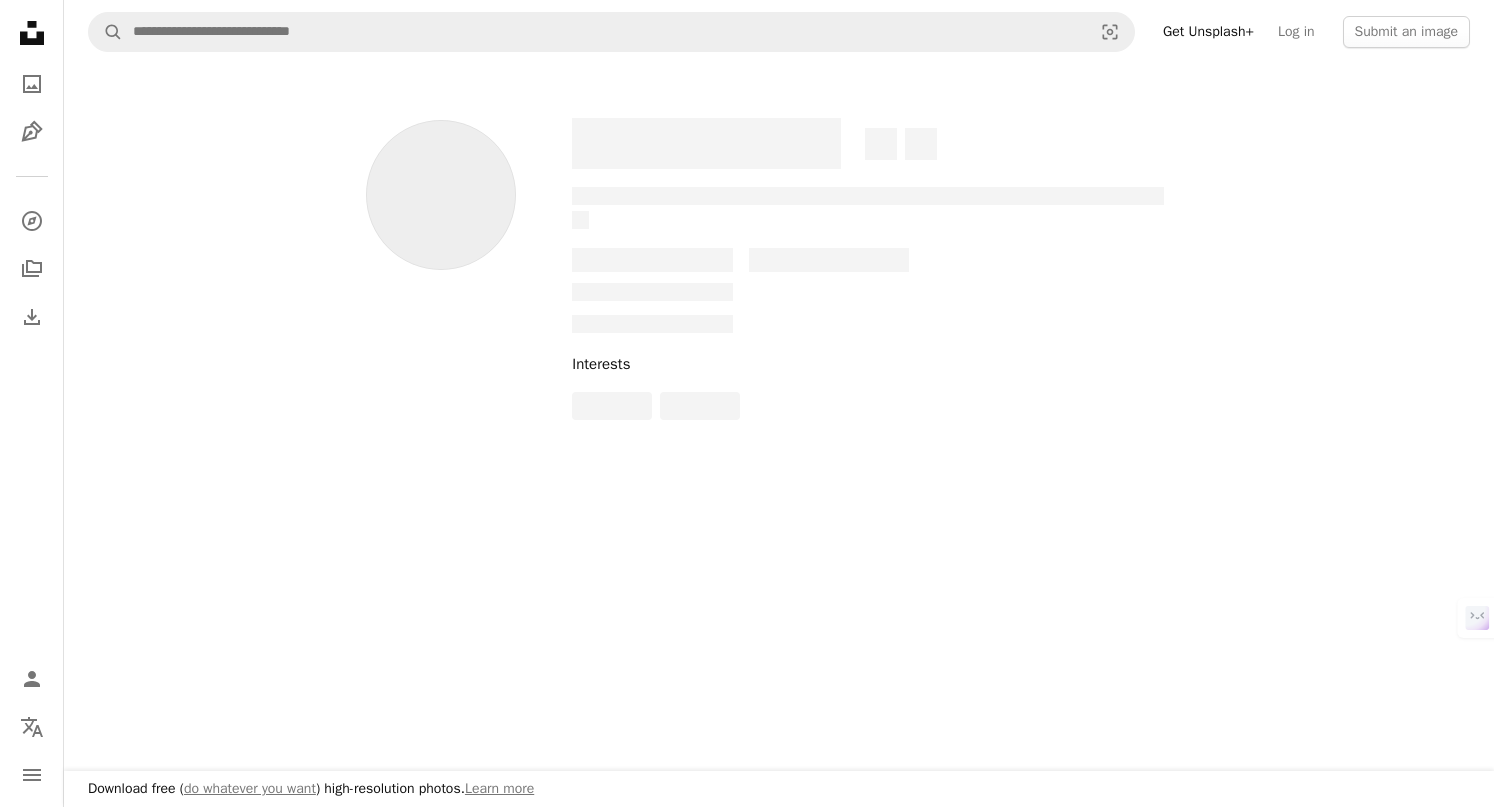 scroll, scrollTop: 0, scrollLeft: 0, axis: both 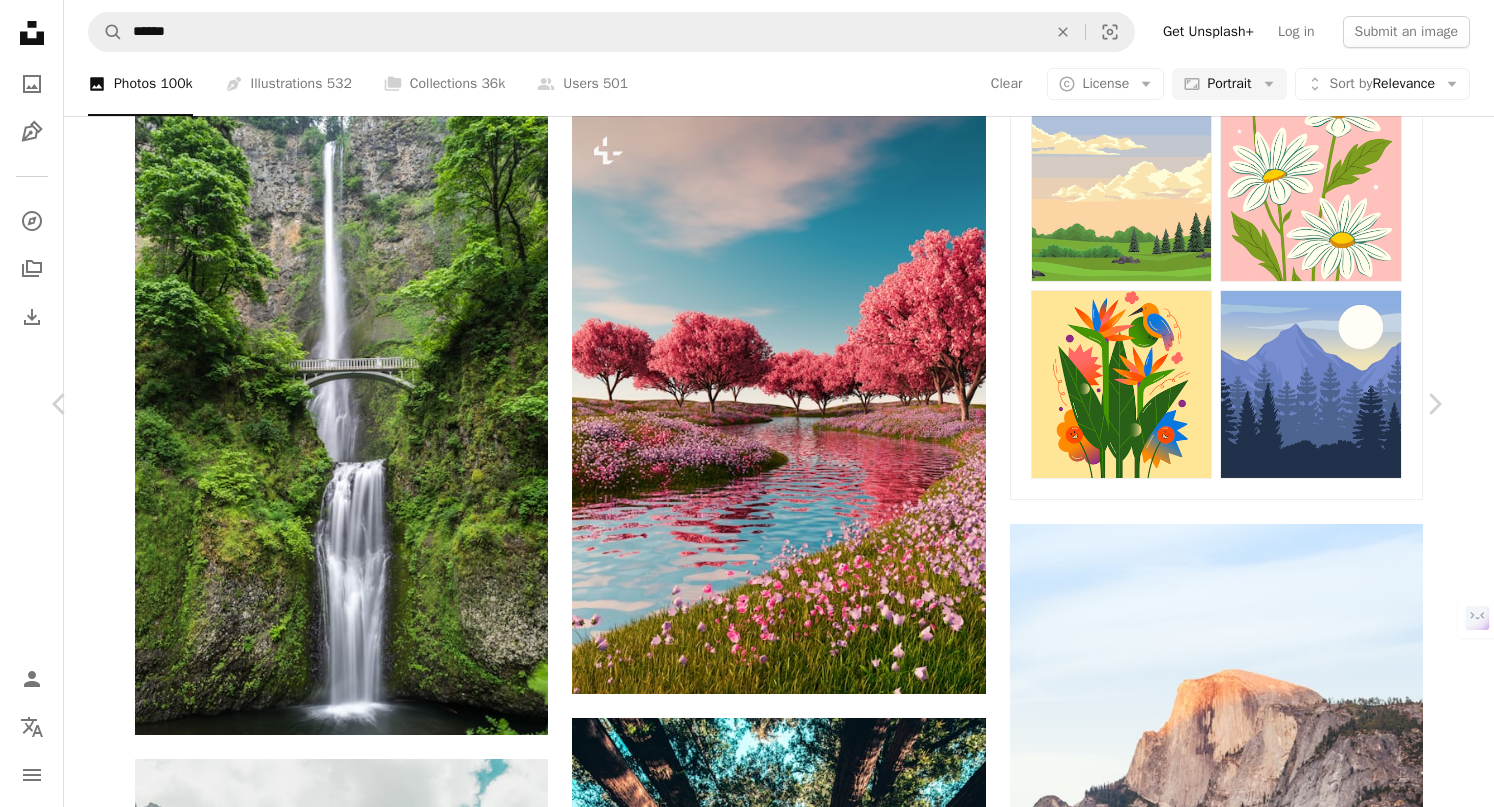 click on "An X shape" at bounding box center (20, 20) 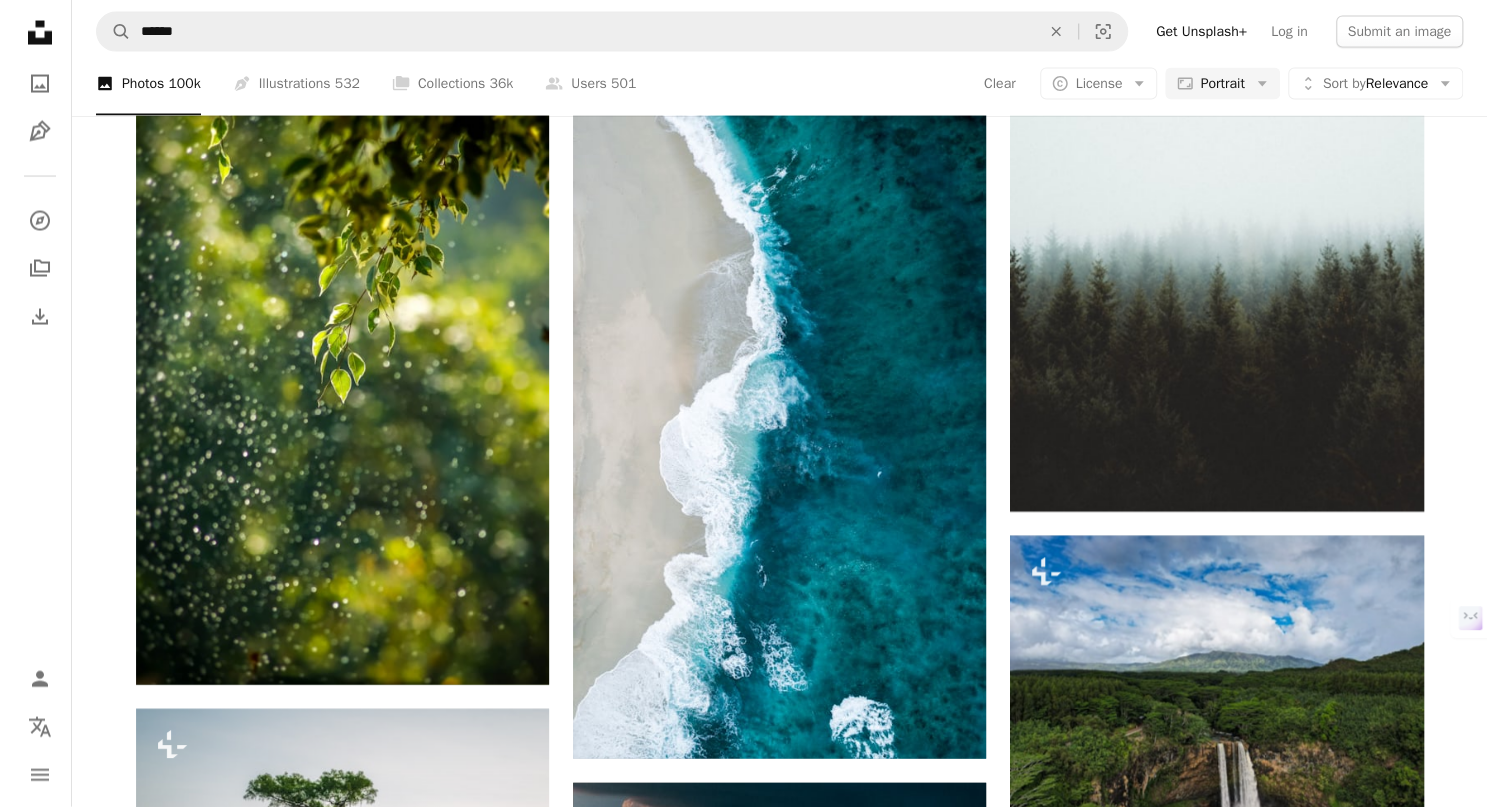 scroll, scrollTop: 2367, scrollLeft: 0, axis: vertical 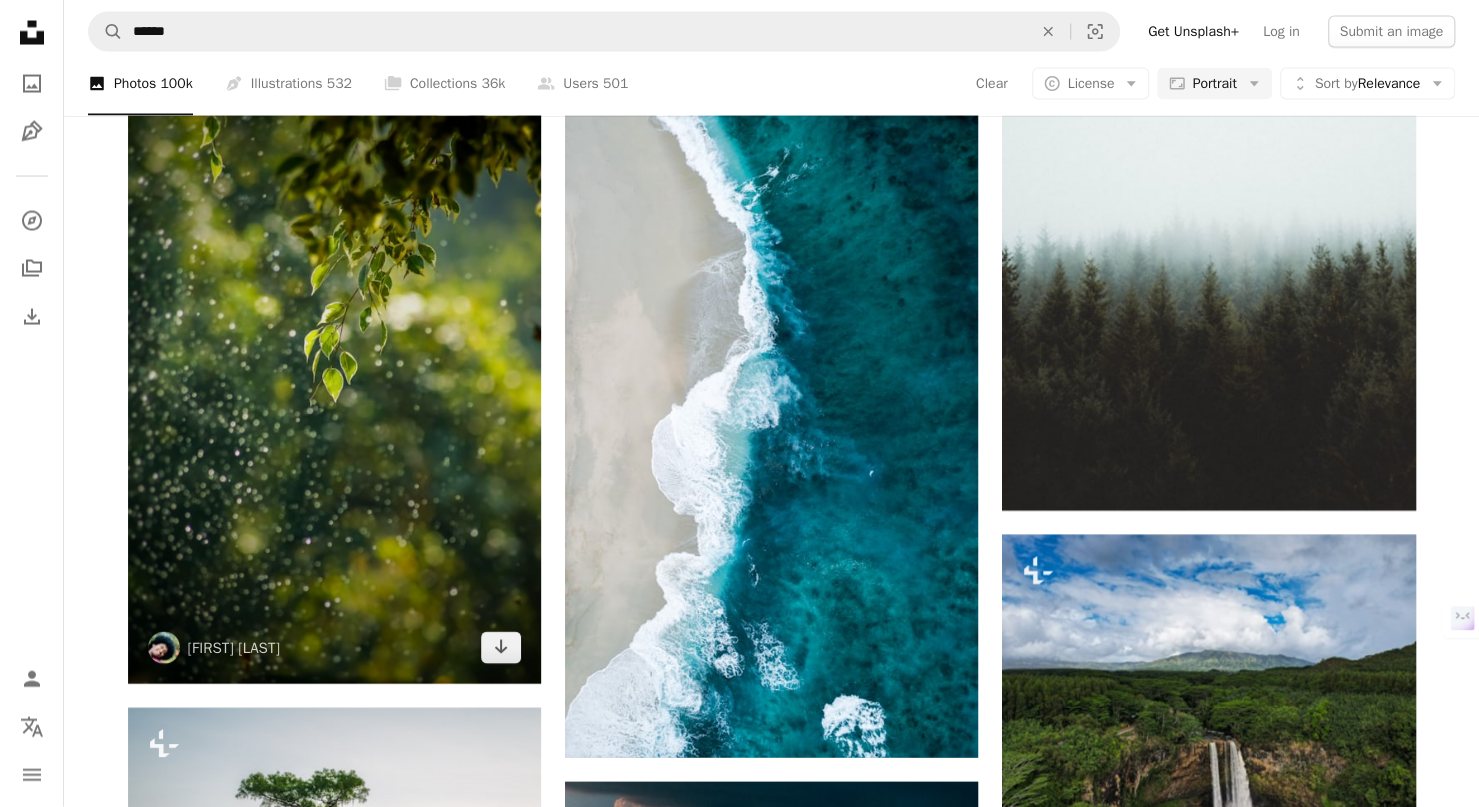 click at bounding box center (334, 374) 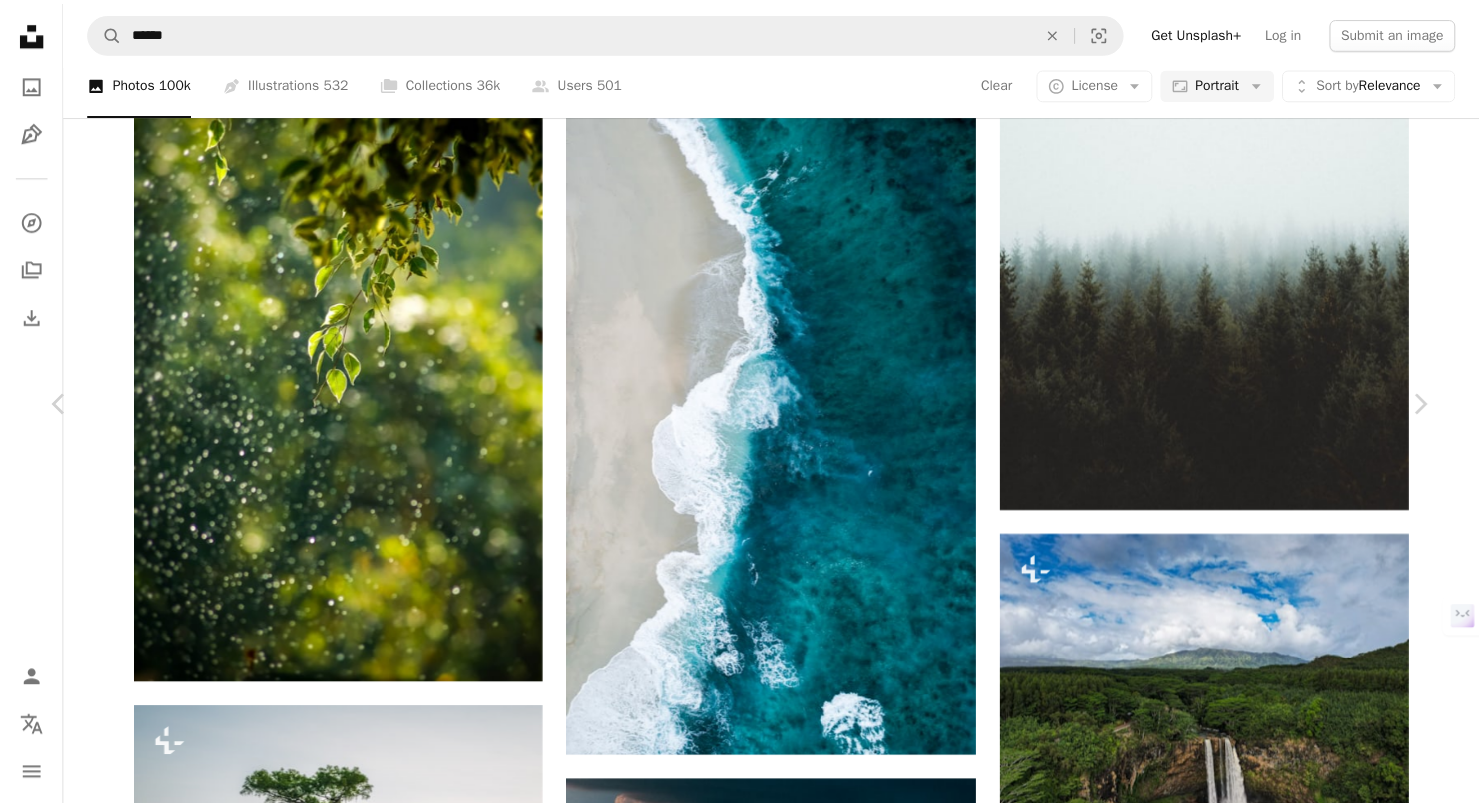 scroll, scrollTop: 175, scrollLeft: 0, axis: vertical 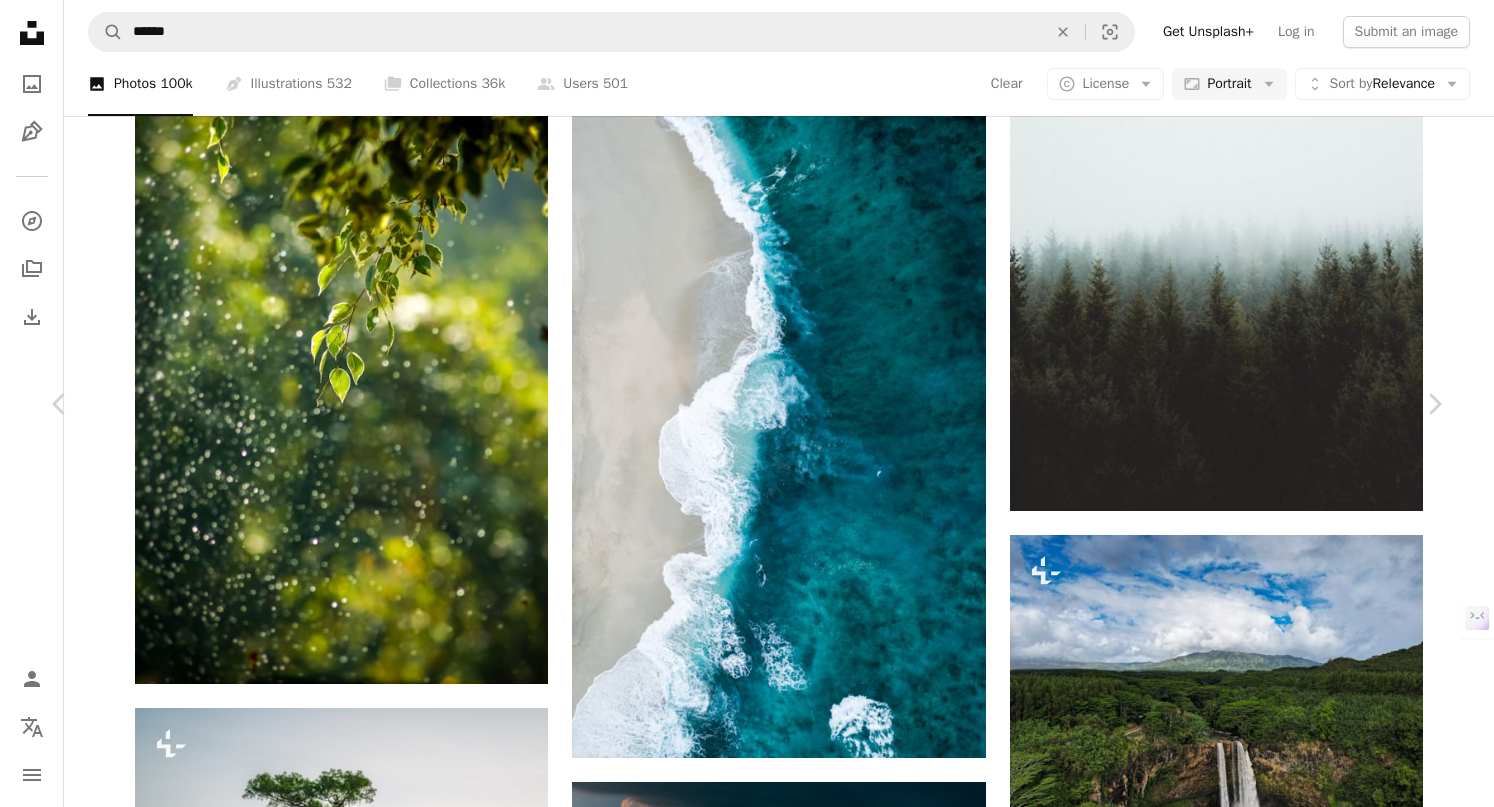 click on "Download free" at bounding box center (1245, 4640) 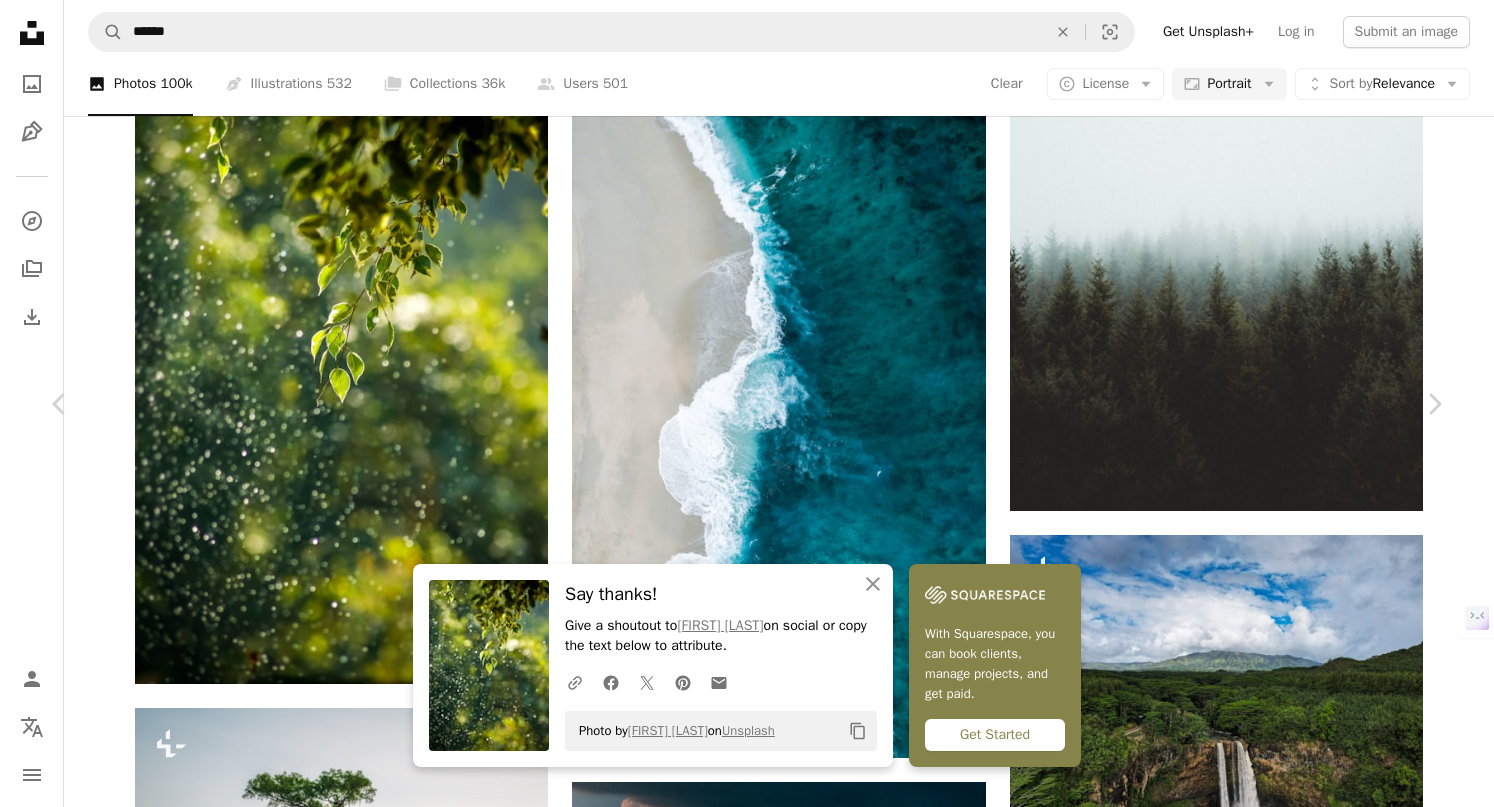 click on "An X shape" at bounding box center [20, 20] 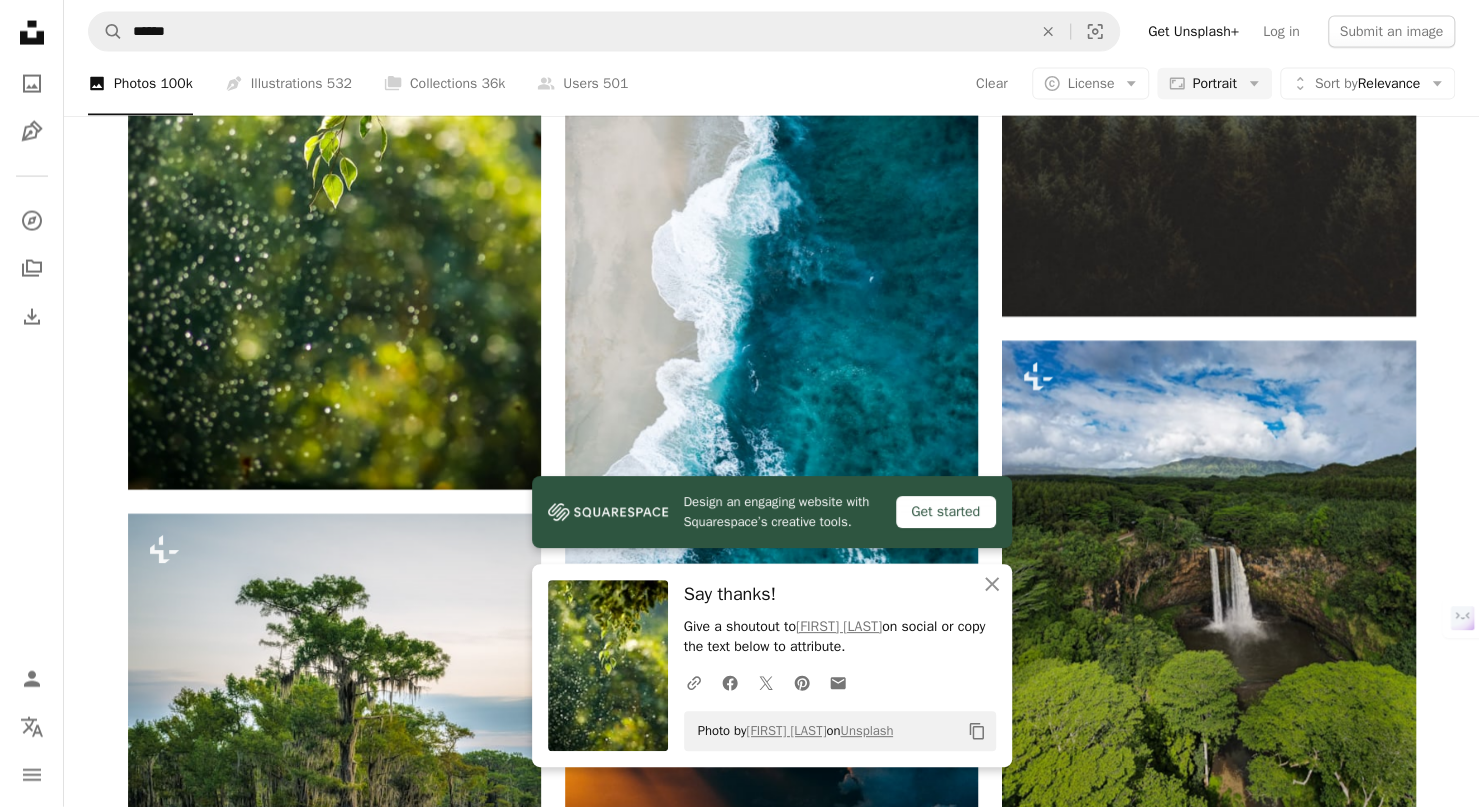 scroll, scrollTop: 2558, scrollLeft: 0, axis: vertical 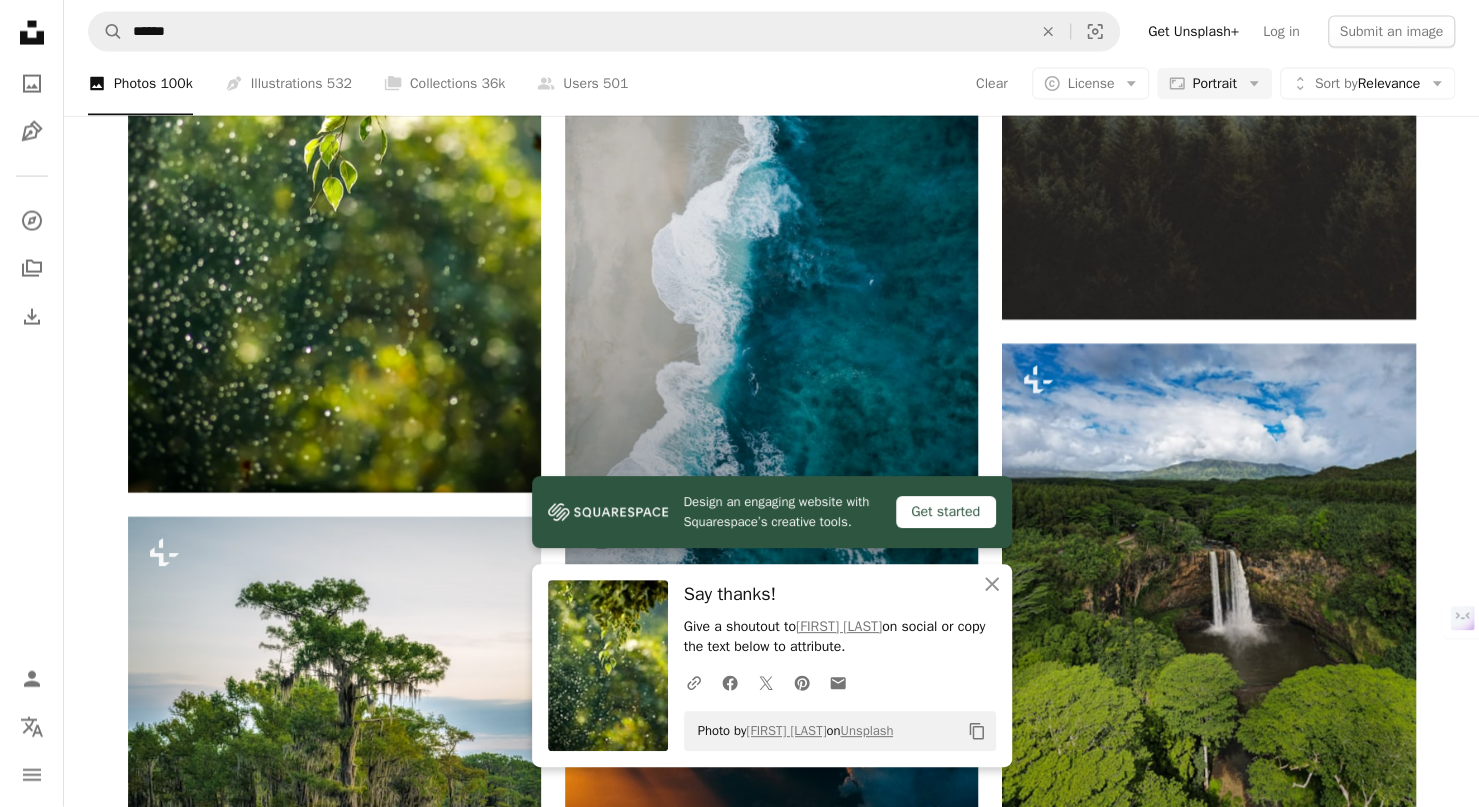 click at bounding box center [771, 199] 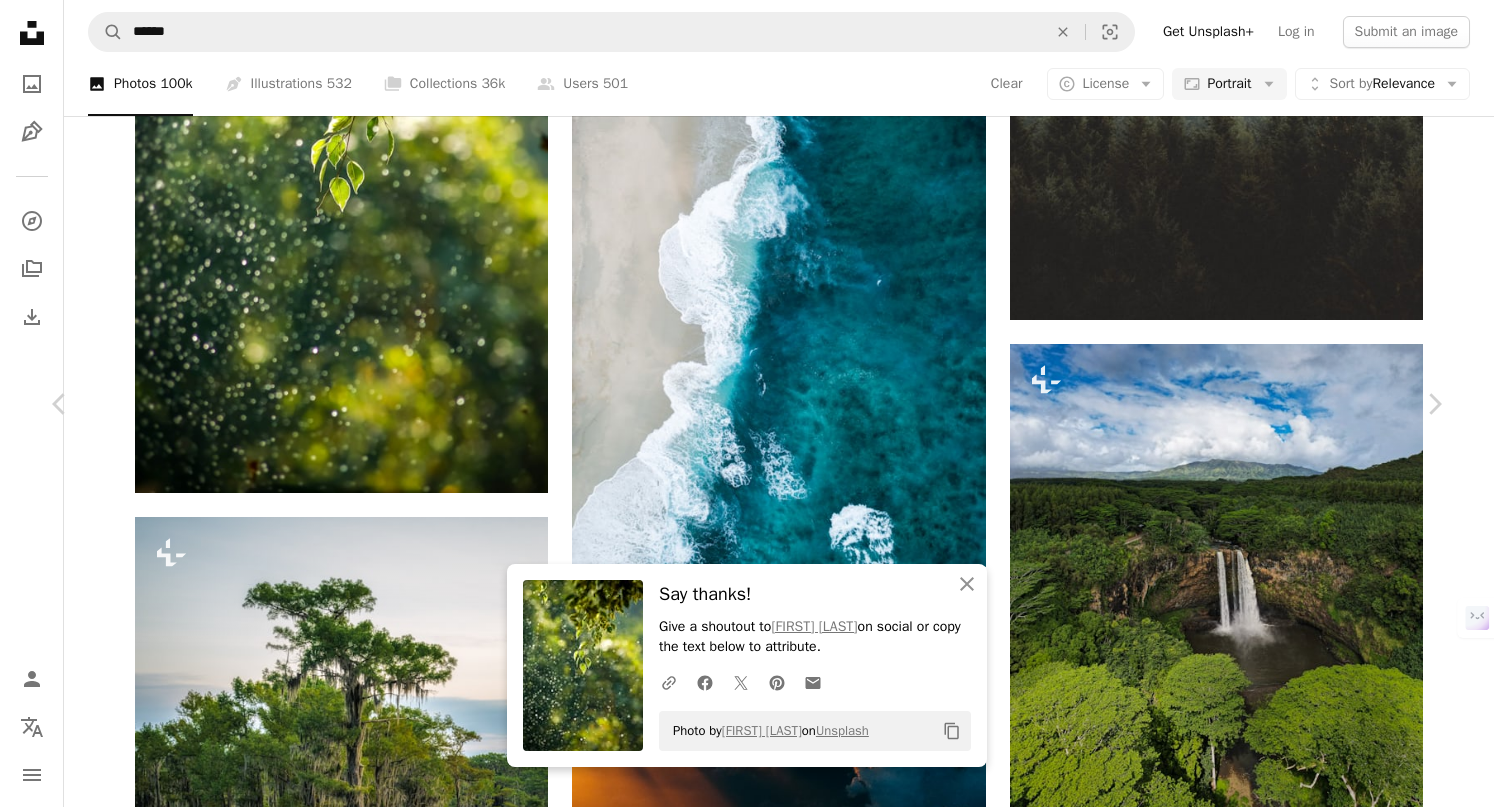 click on "Download free" at bounding box center [1245, 4465] 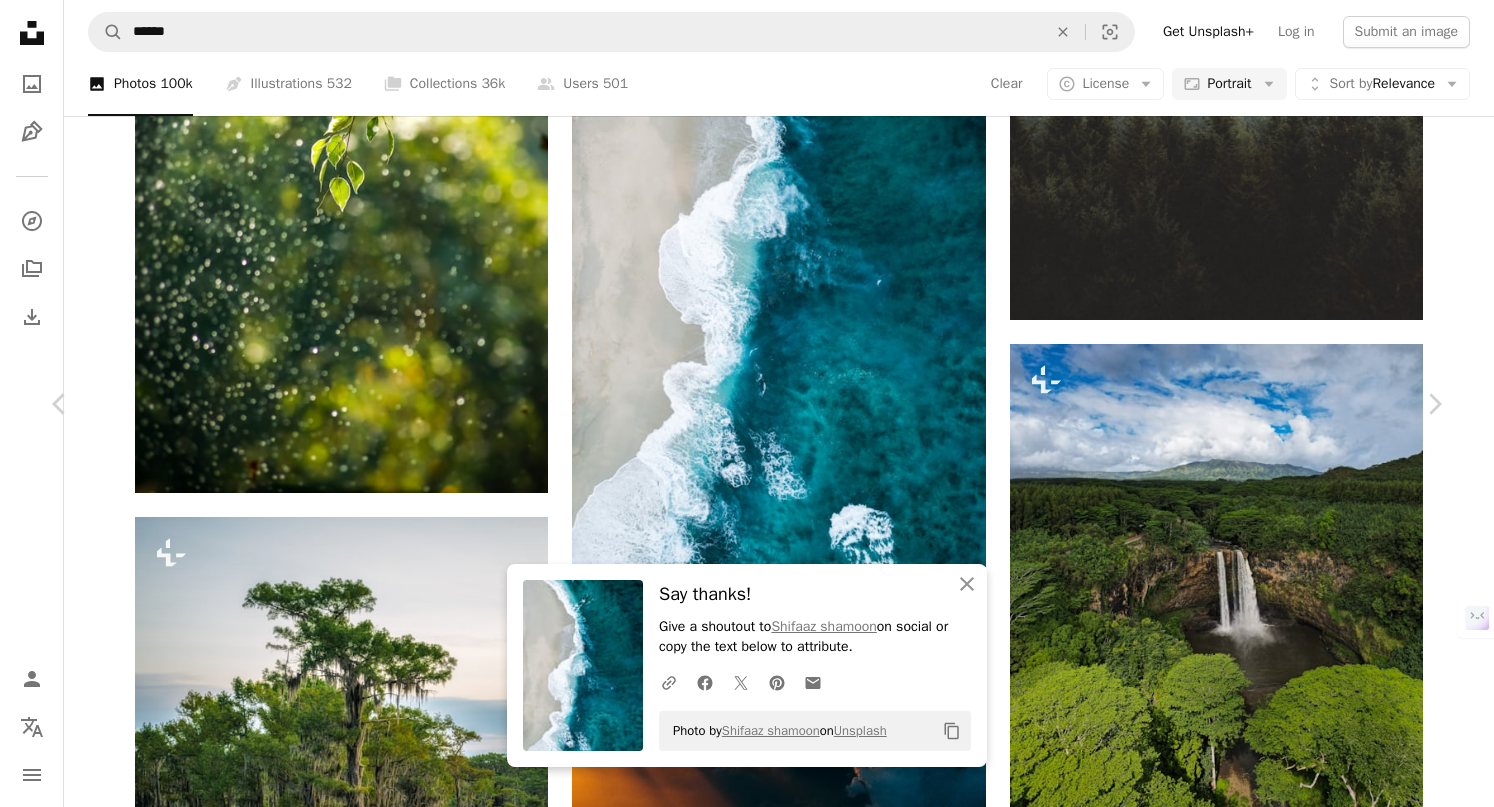 click on "An X shape" at bounding box center (20, 20) 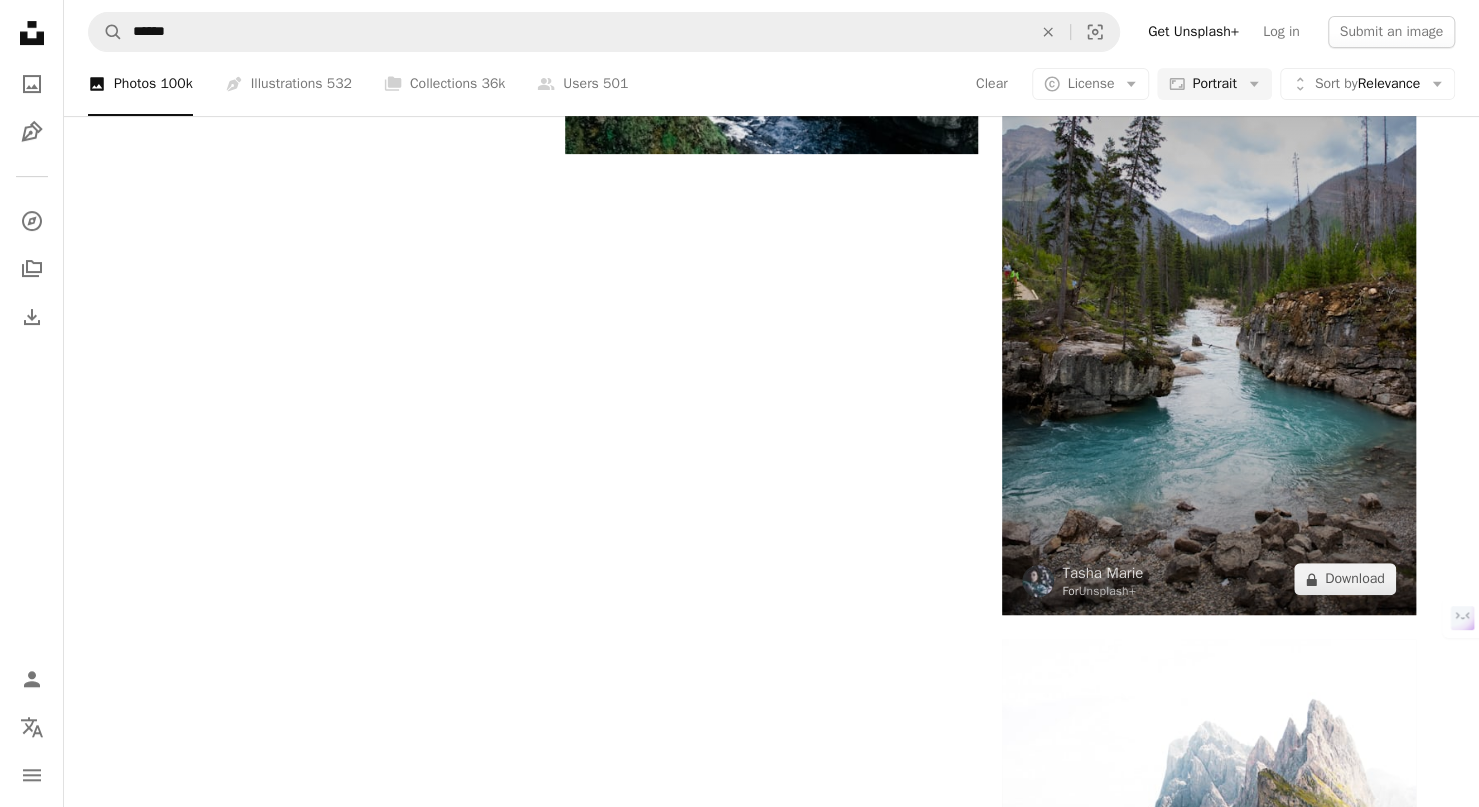 scroll, scrollTop: 4794, scrollLeft: 0, axis: vertical 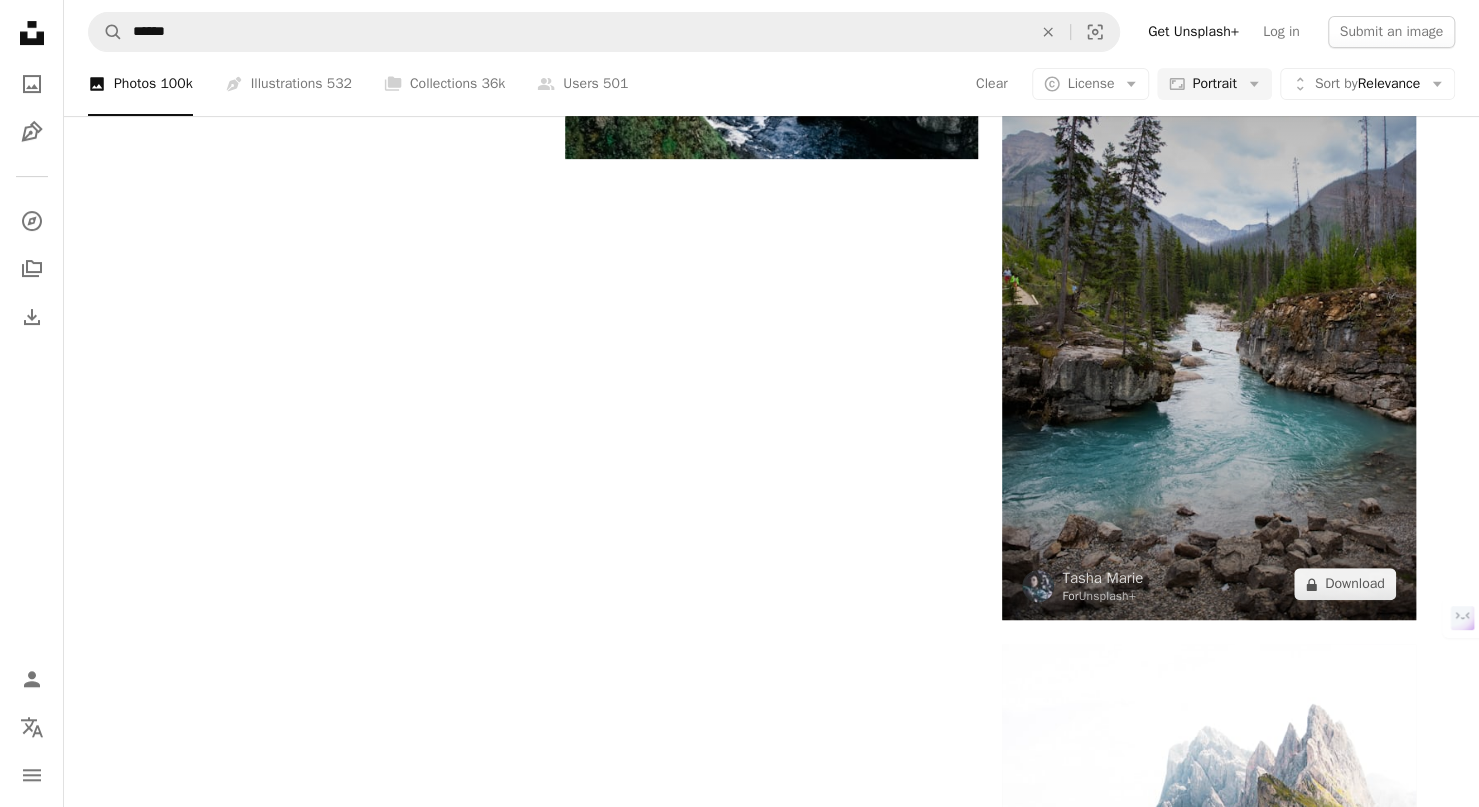 click at bounding box center [1208, 310] 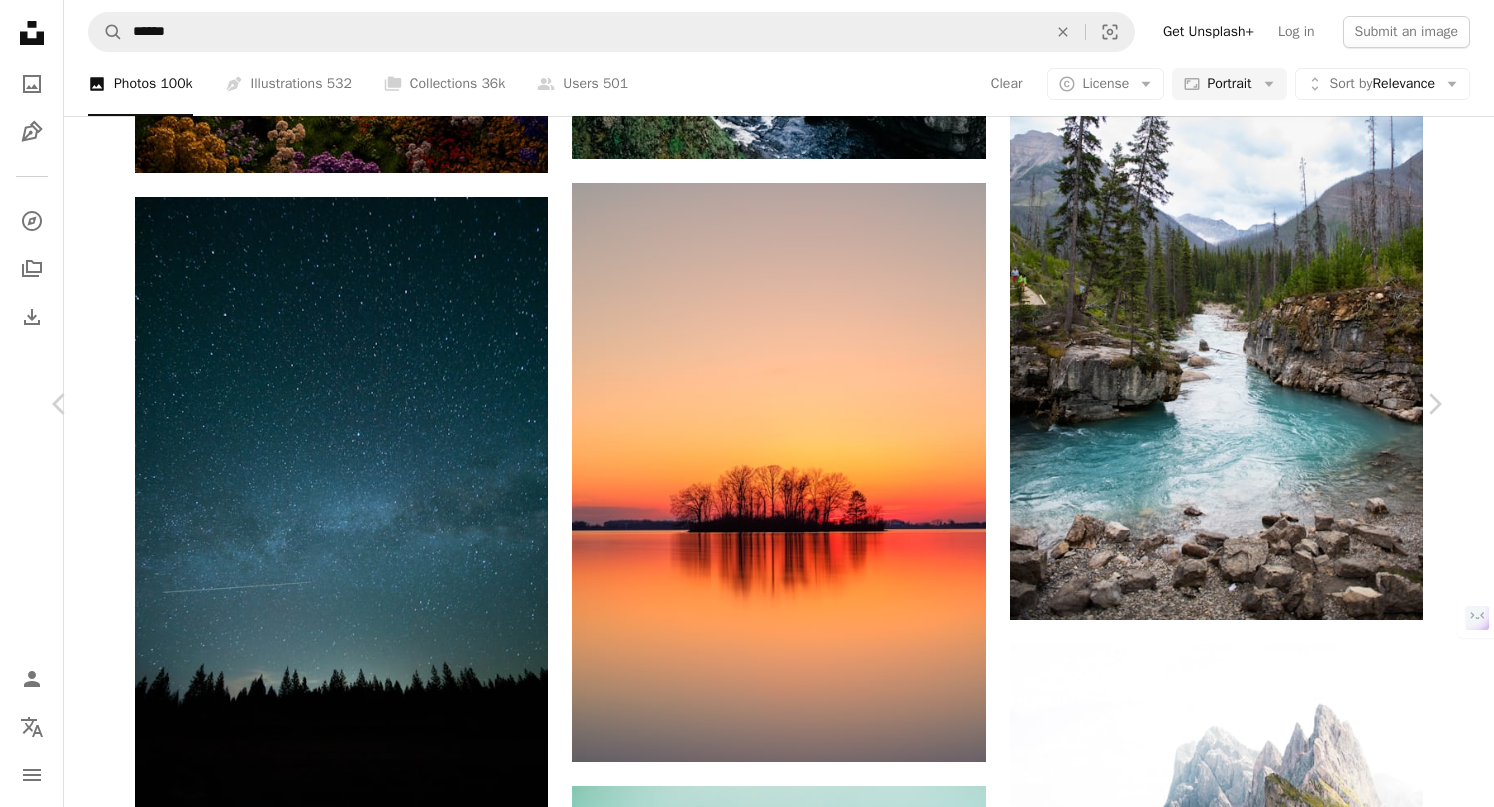 click on "An X shape" at bounding box center (20, 20) 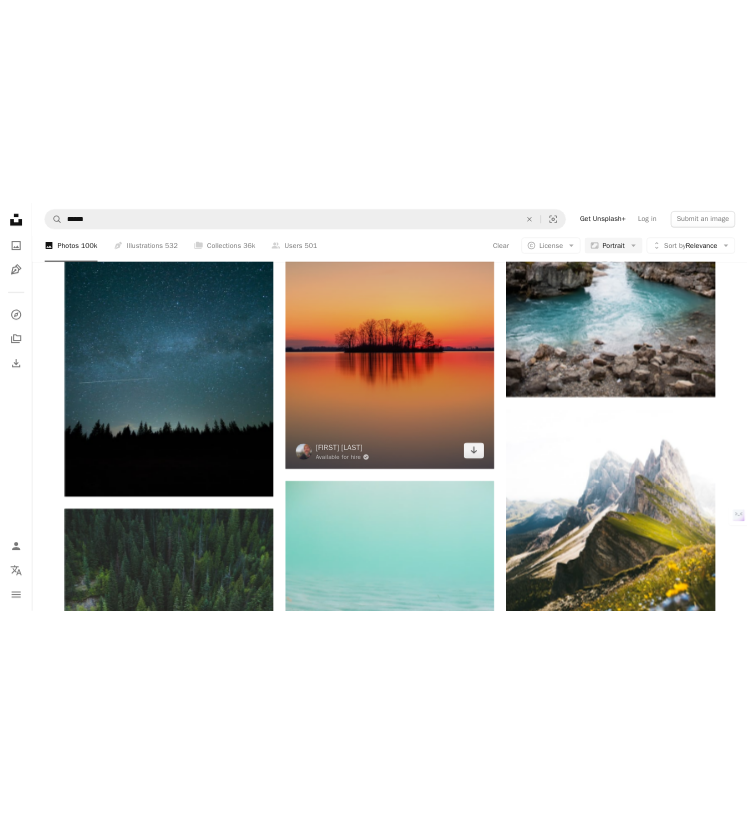scroll, scrollTop: 4927, scrollLeft: 0, axis: vertical 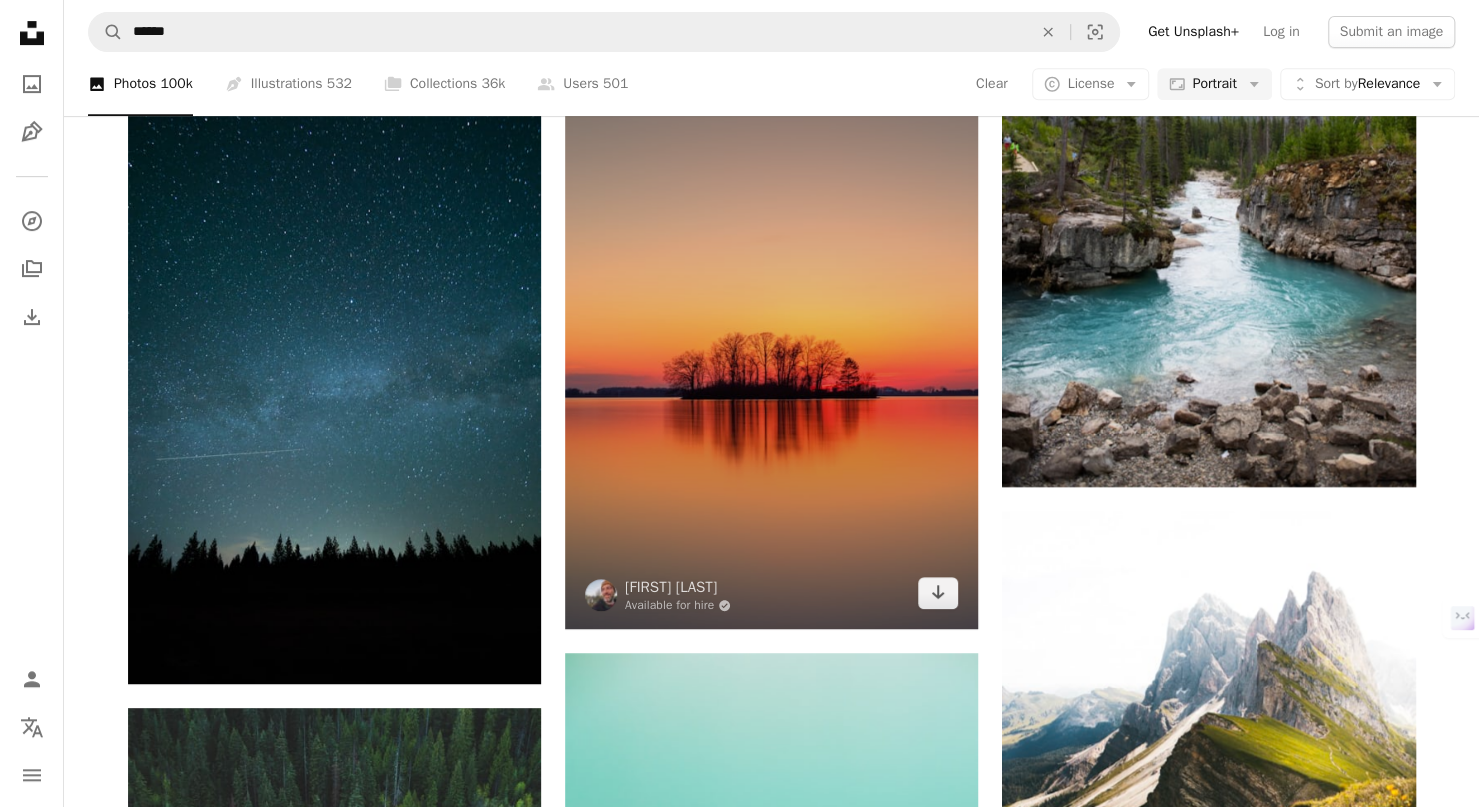 click at bounding box center (771, 339) 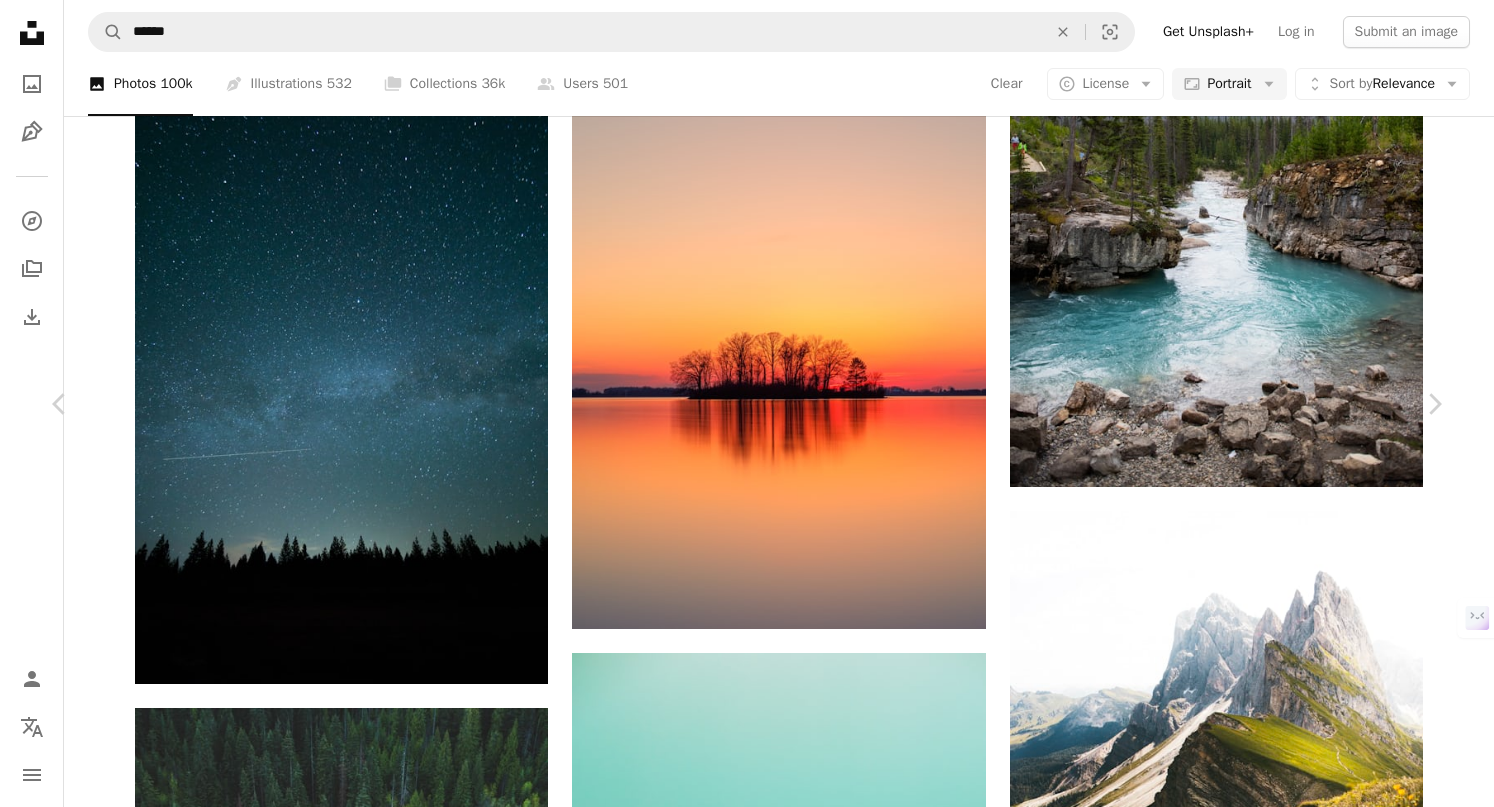 click on "Download free" at bounding box center (1245, 6441) 